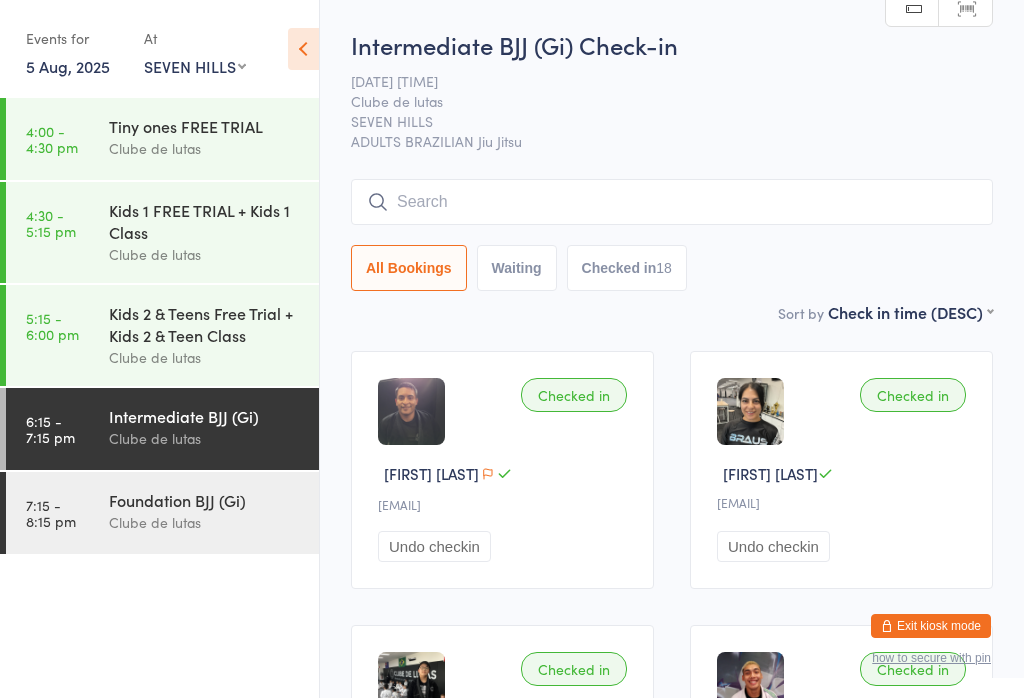 select on "3" 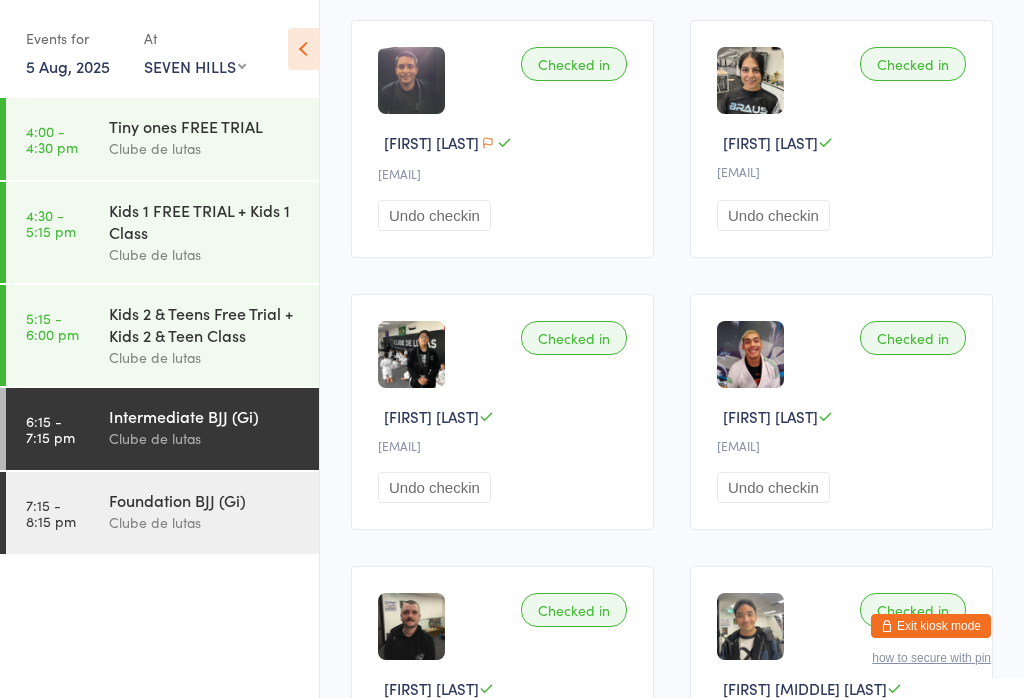 scroll, scrollTop: 0, scrollLeft: 0, axis: both 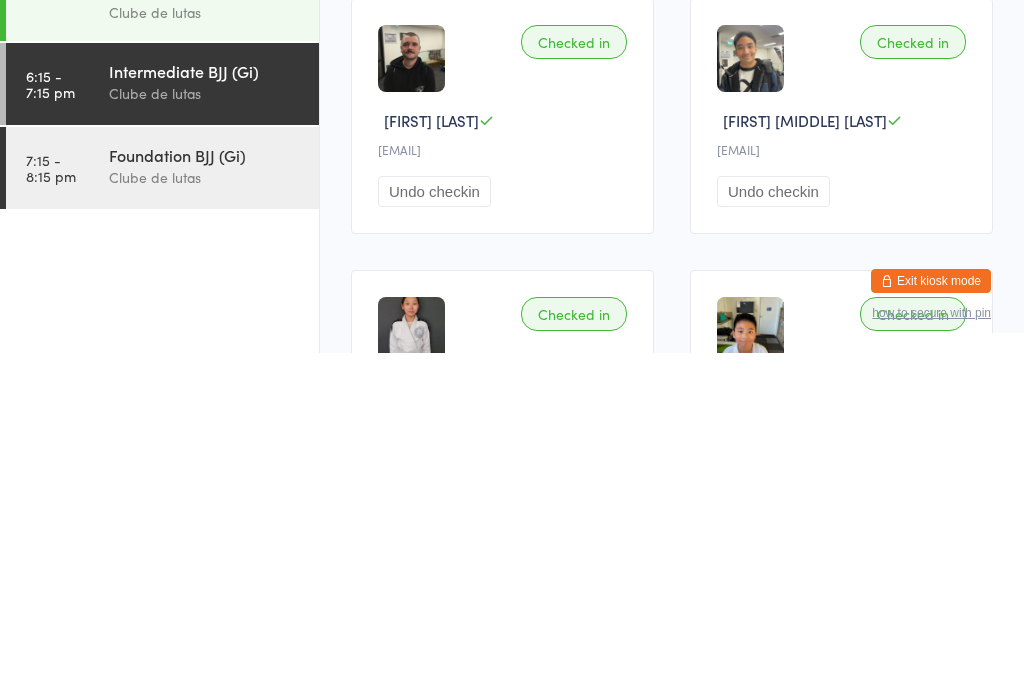 click on "Foundation  BJJ (Gi)" at bounding box center [205, 500] 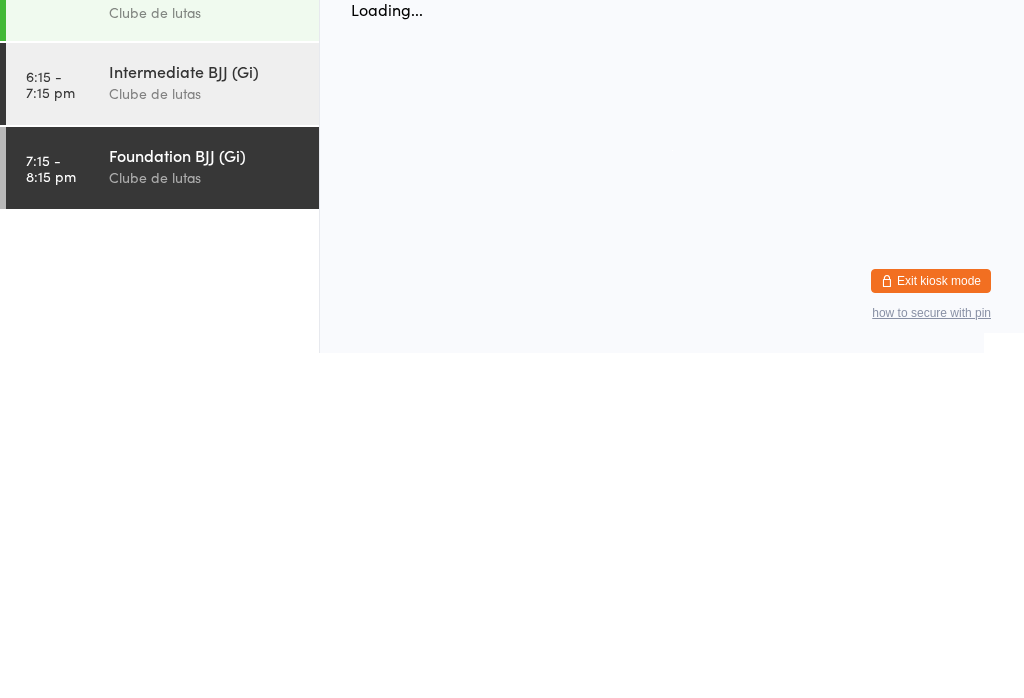 scroll, scrollTop: 0, scrollLeft: 0, axis: both 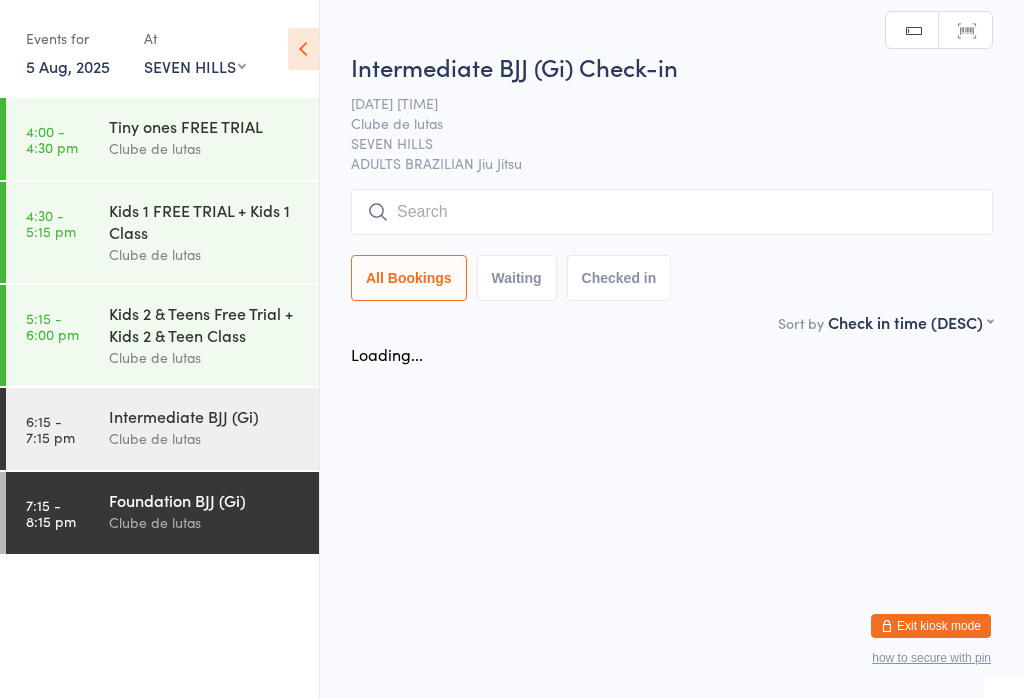 click at bounding box center [672, 212] 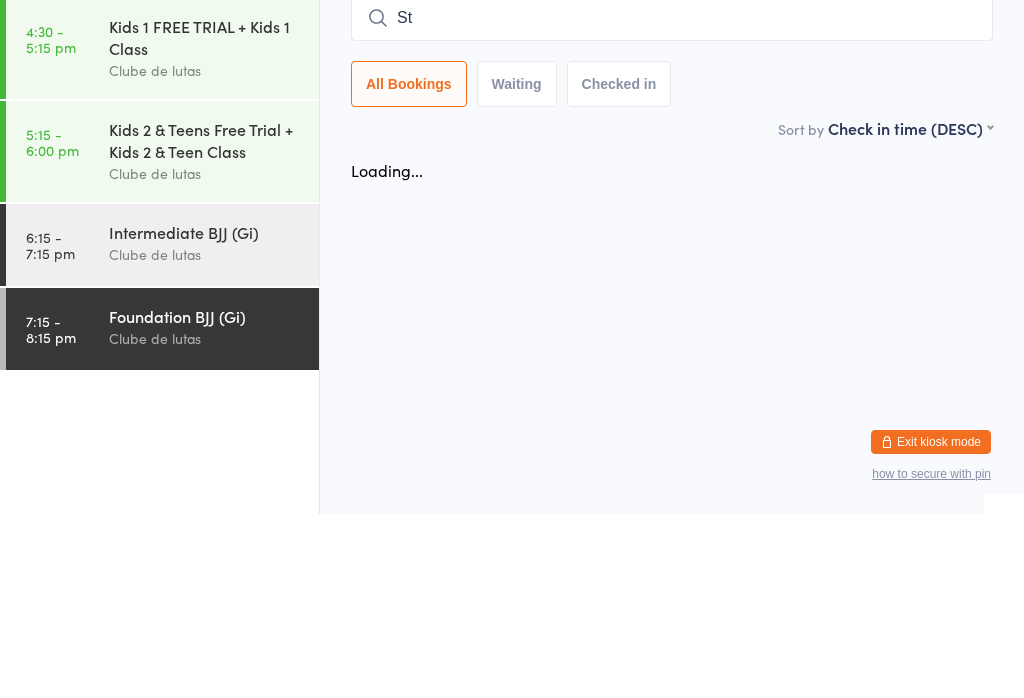 type on "S" 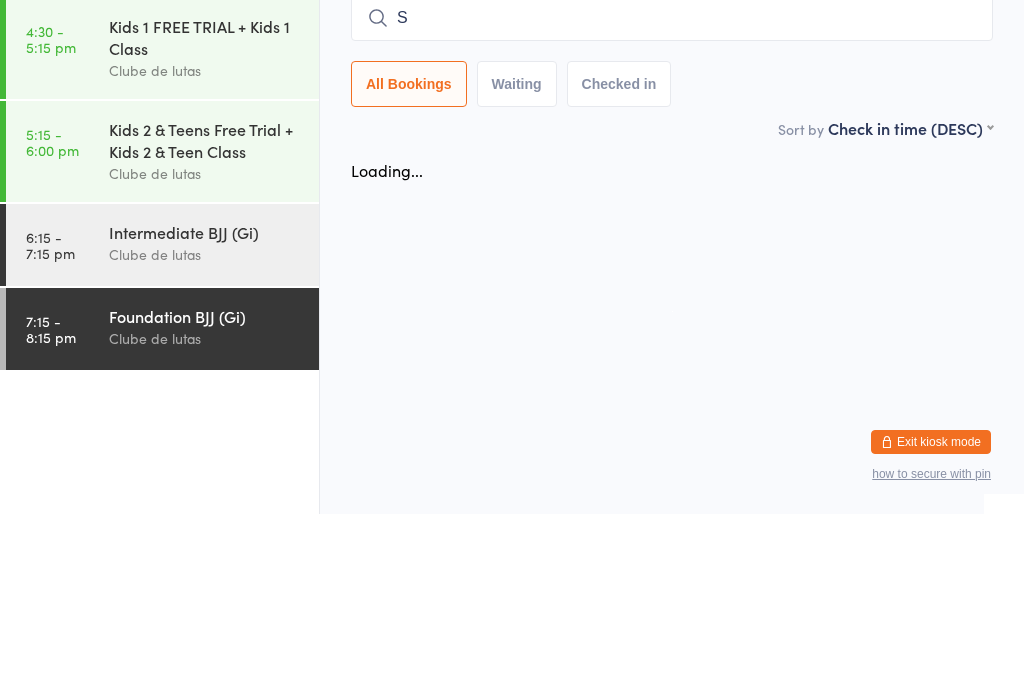 type 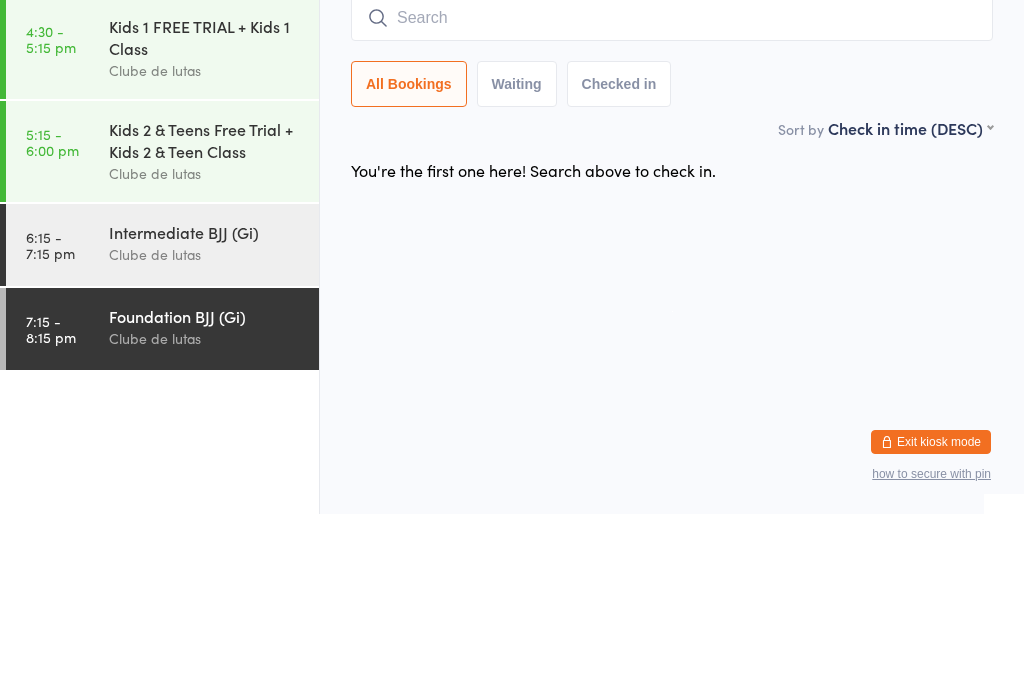click on "Clube de lutas" at bounding box center (205, 522) 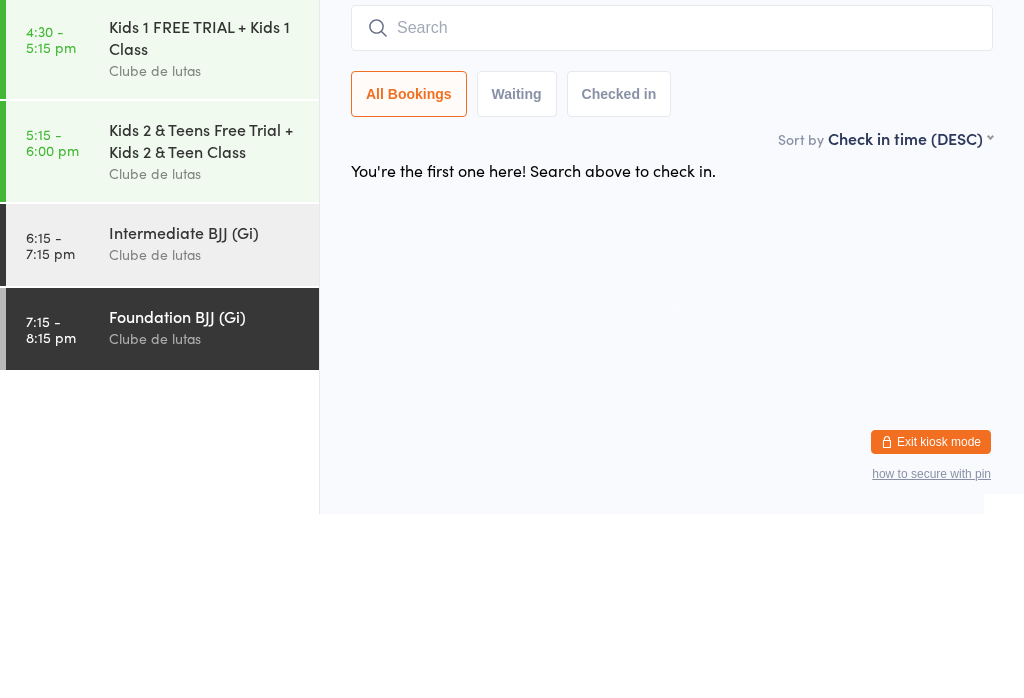 click on "Intermediate BJJ (Gi) Clube de lutas" at bounding box center [214, 427] 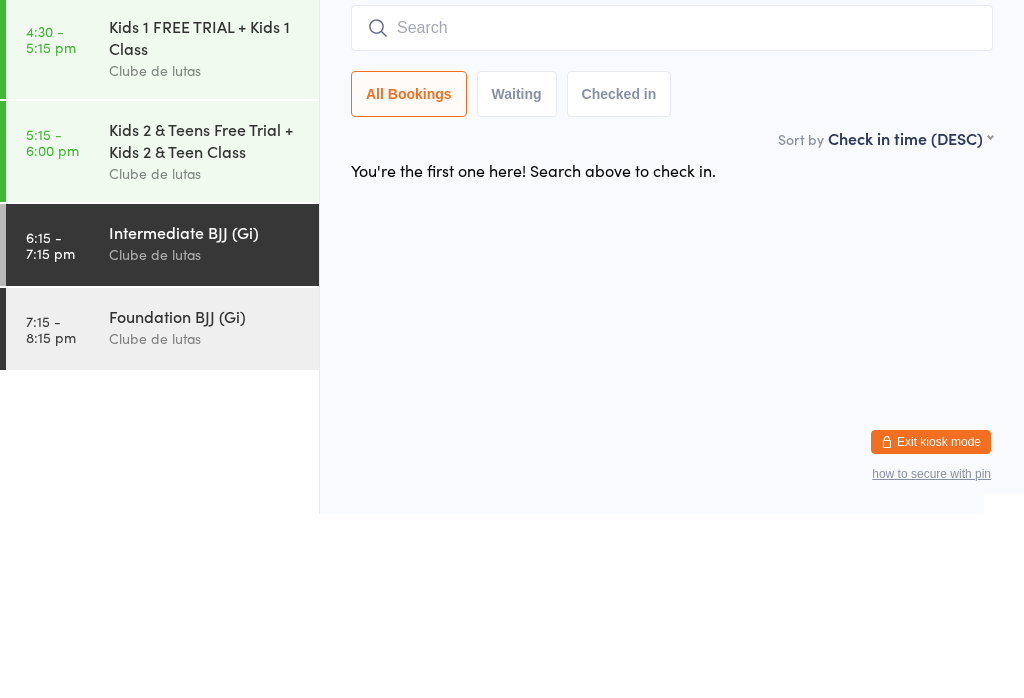 click on "Foundation  BJJ (Gi)" at bounding box center (205, 500) 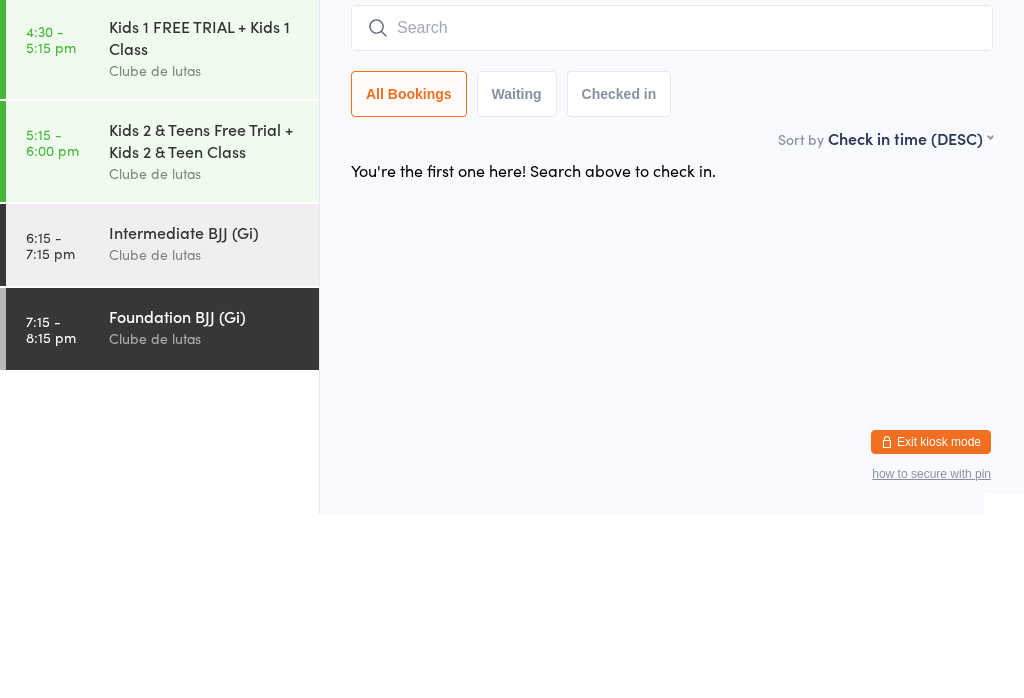 click on "Clube de lutas" at bounding box center [205, 438] 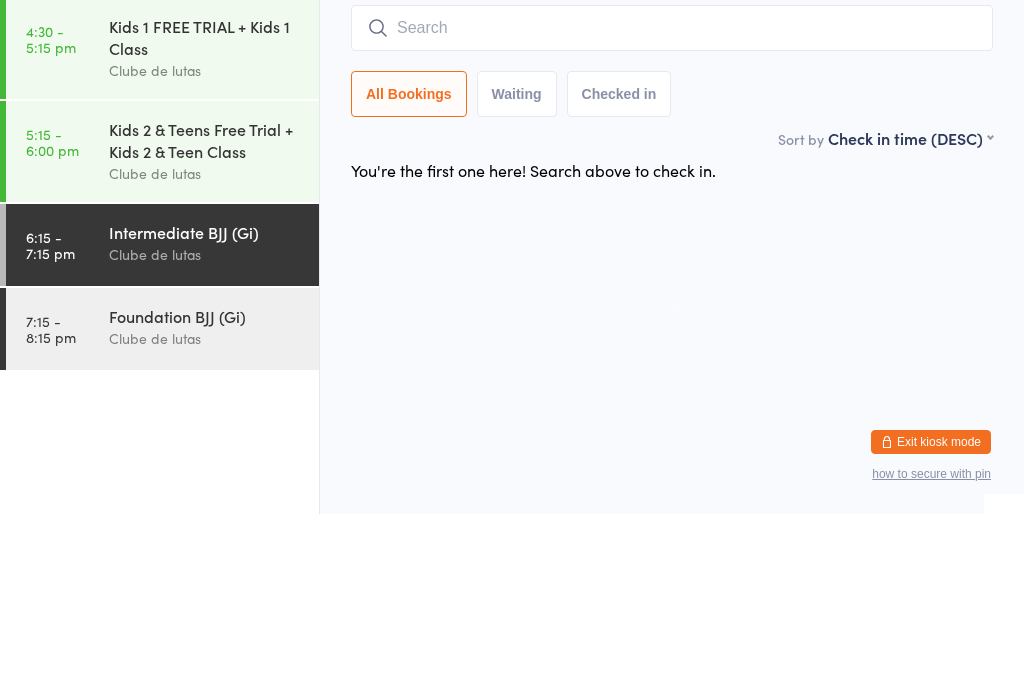 click on "Kids 2 & Teens Free Trial + Kids 2 & Teen Class" at bounding box center (205, 324) 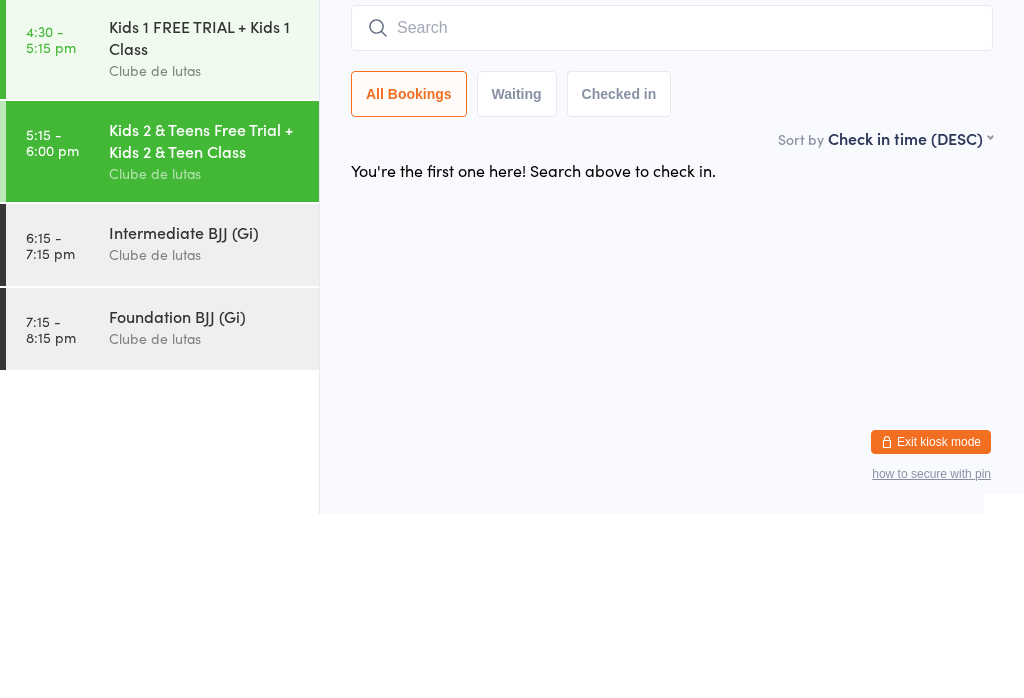 click on "Foundation  BJJ (Gi)" at bounding box center [205, 500] 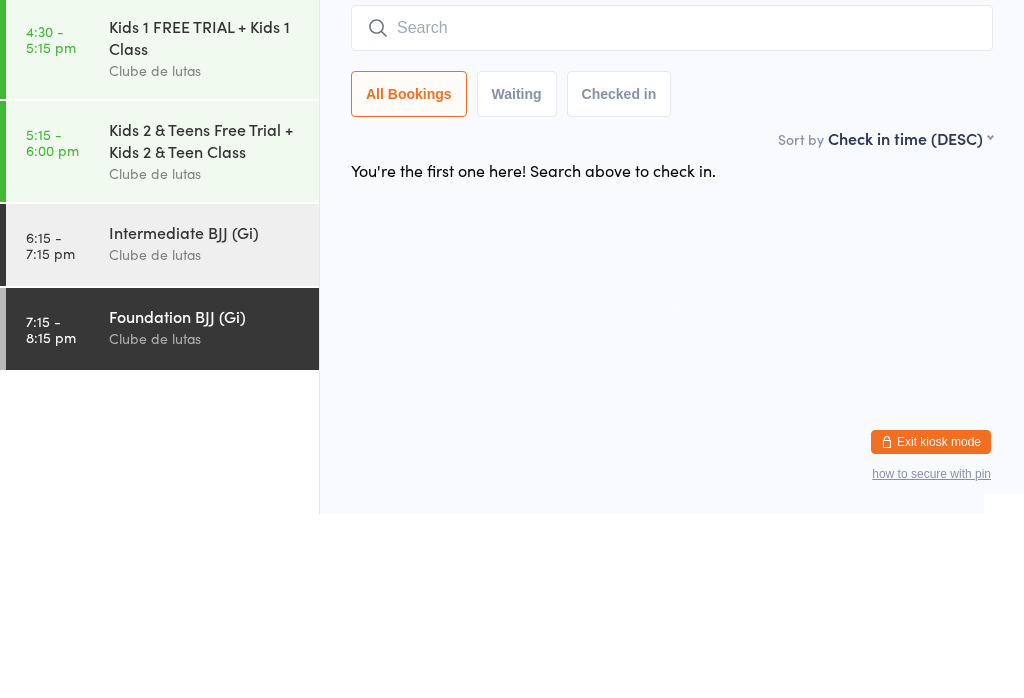 click on "Clube de lutas" at bounding box center (205, 522) 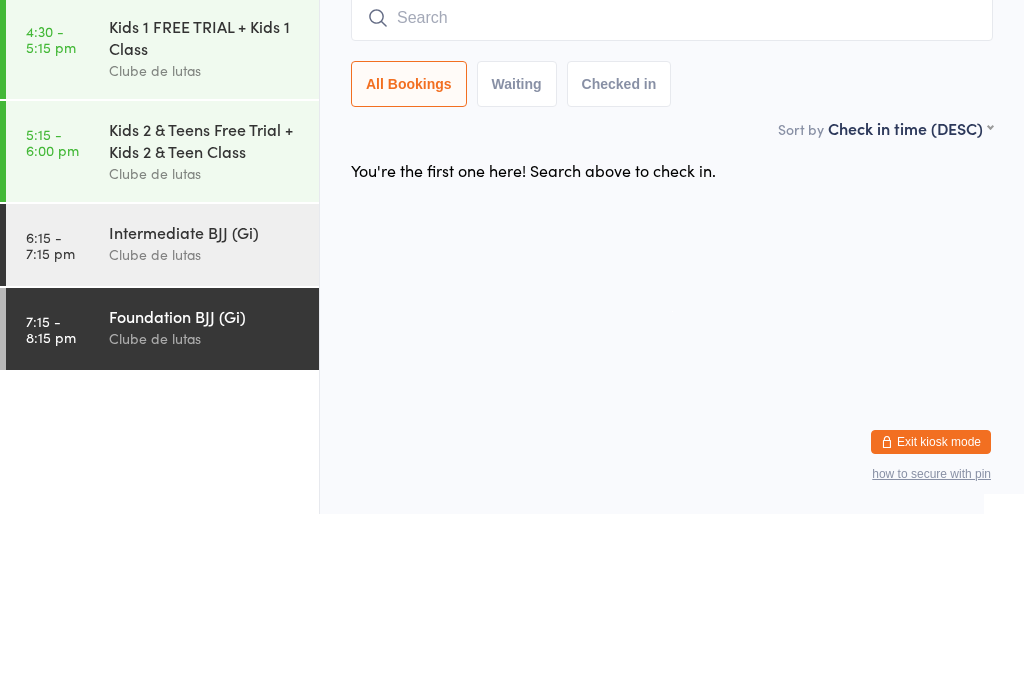 click at bounding box center [672, 202] 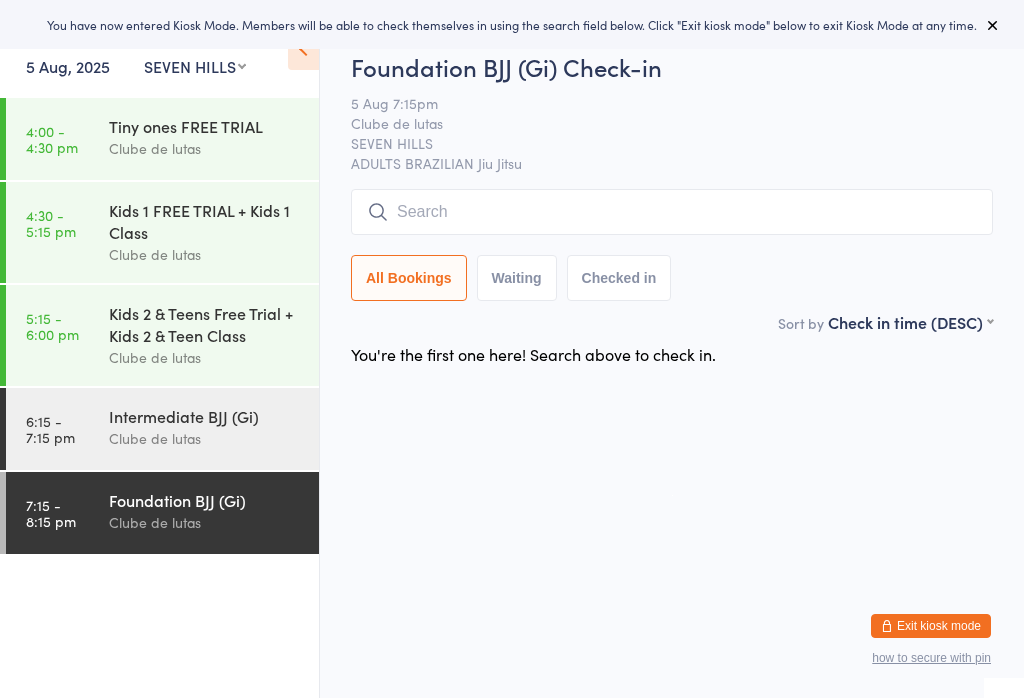 scroll, scrollTop: 0, scrollLeft: 0, axis: both 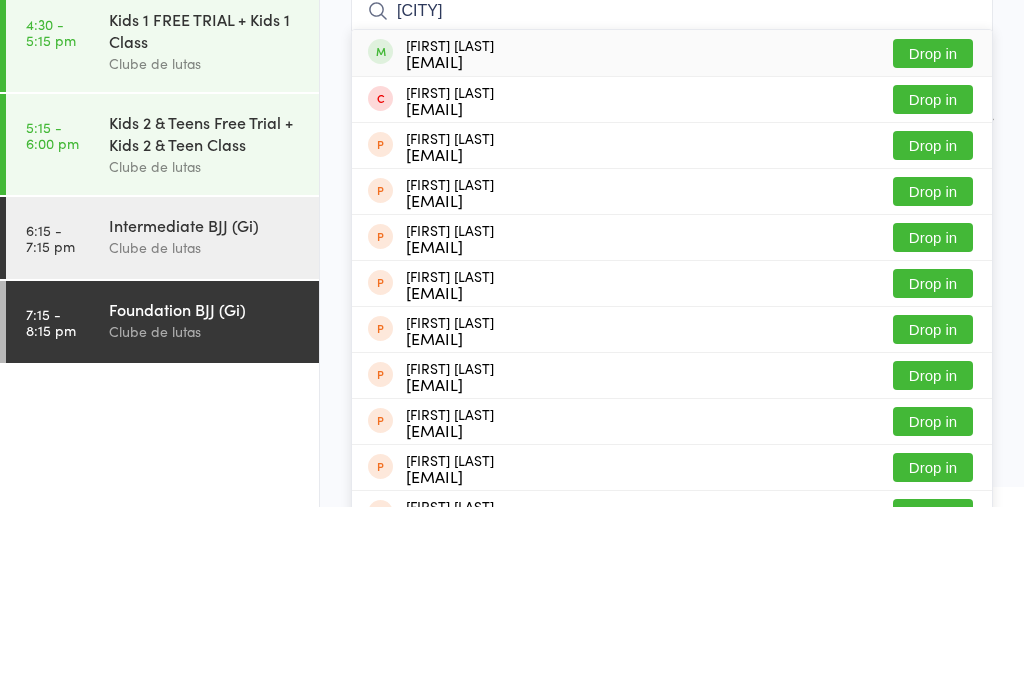 type on "[CITY]" 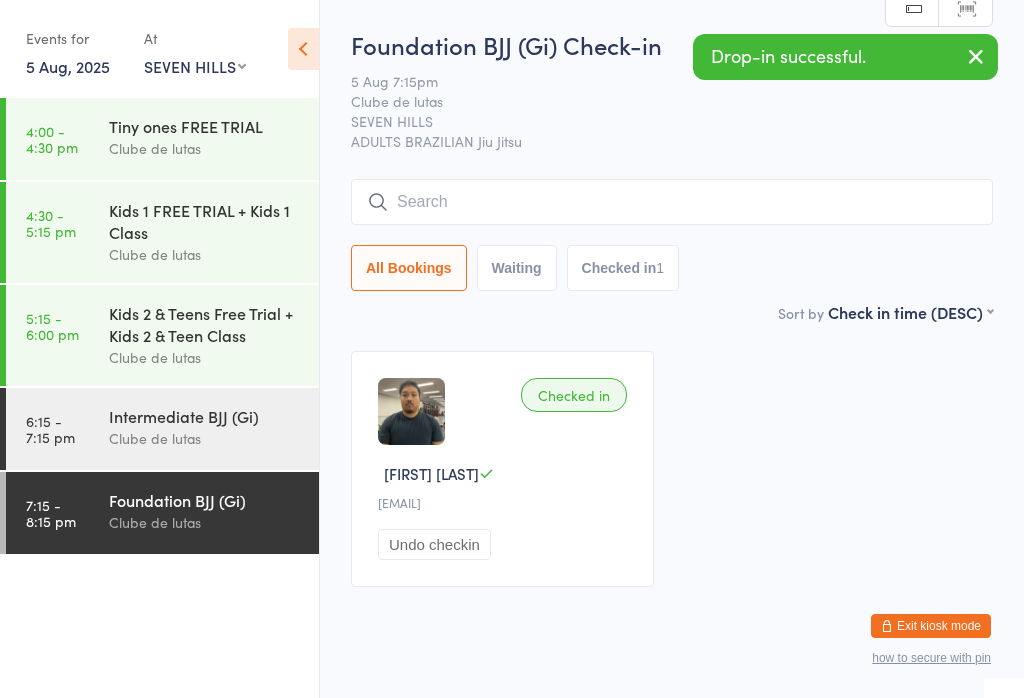 click at bounding box center (672, 202) 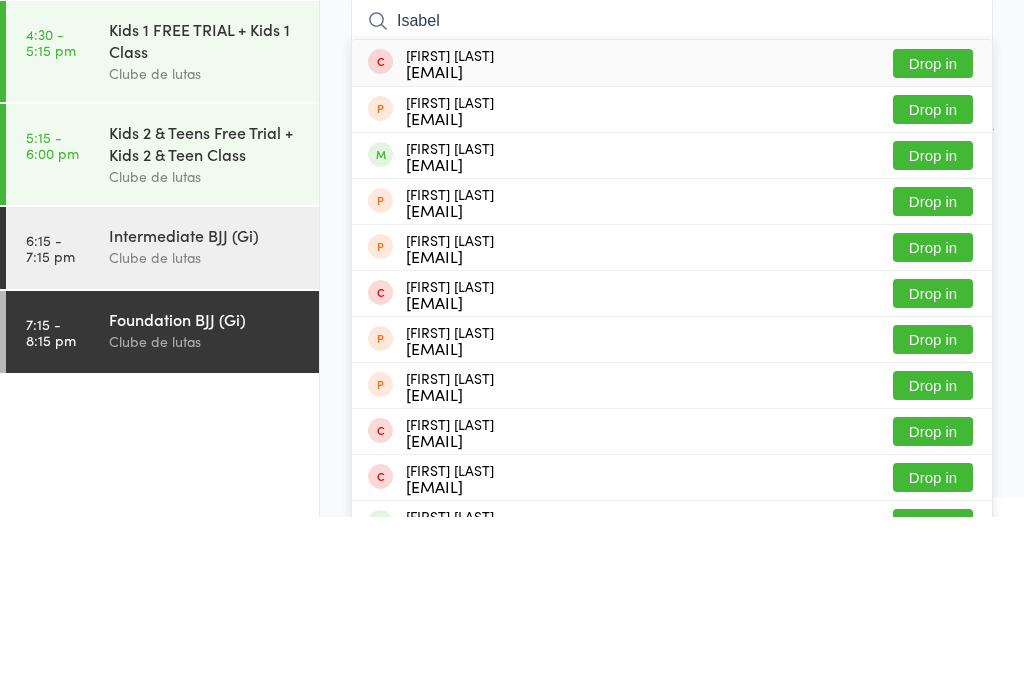 type on "Isabel" 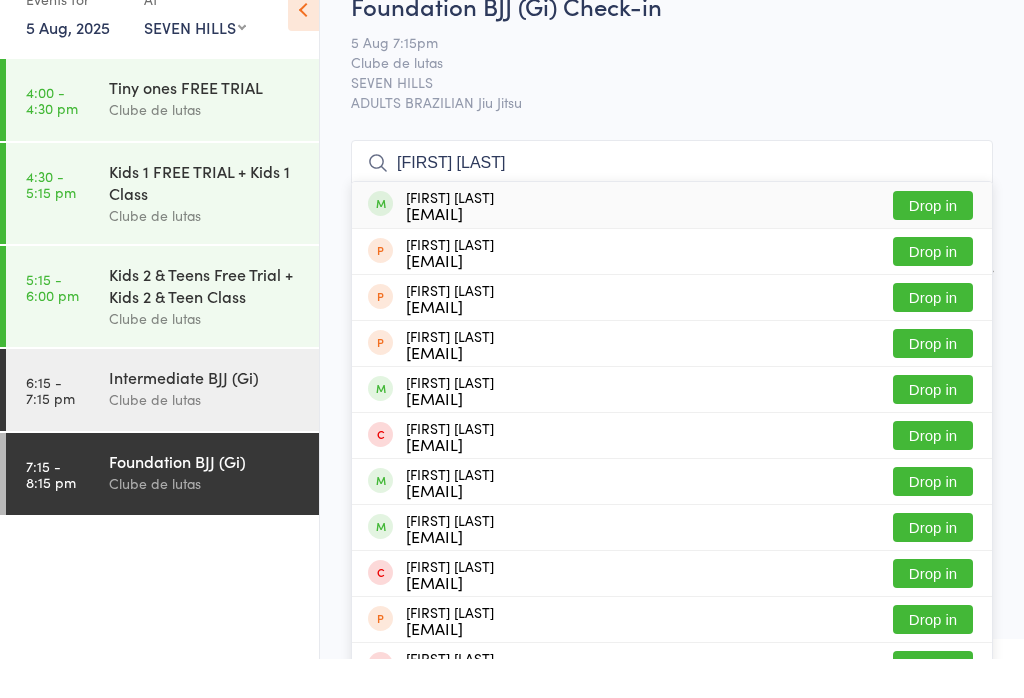 type on "[FIRST] [LAST]" 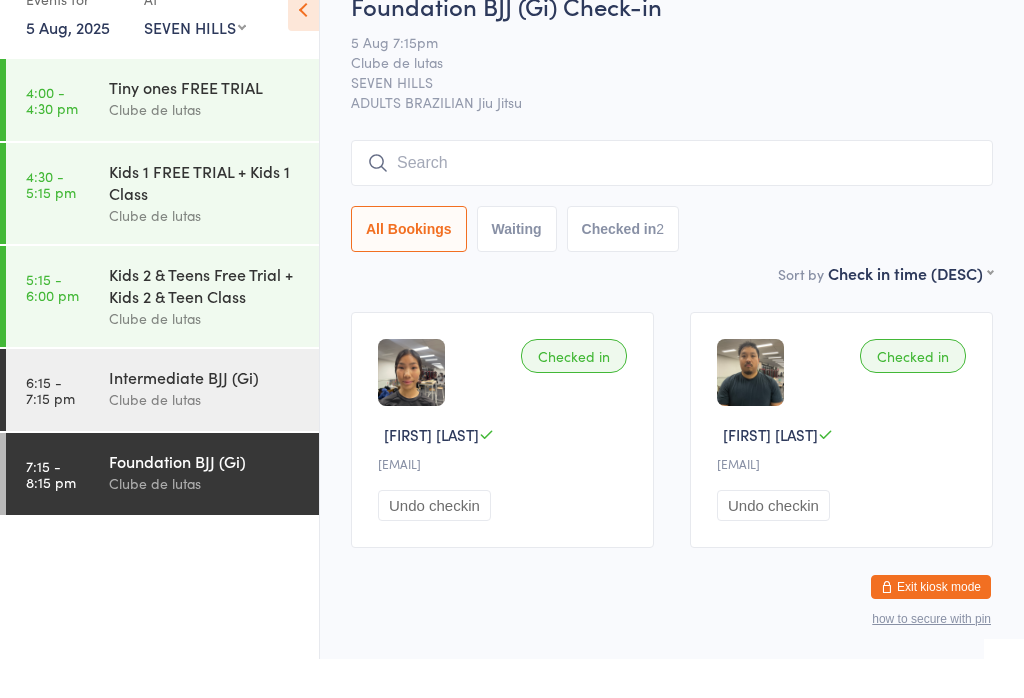 scroll, scrollTop: 39, scrollLeft: 0, axis: vertical 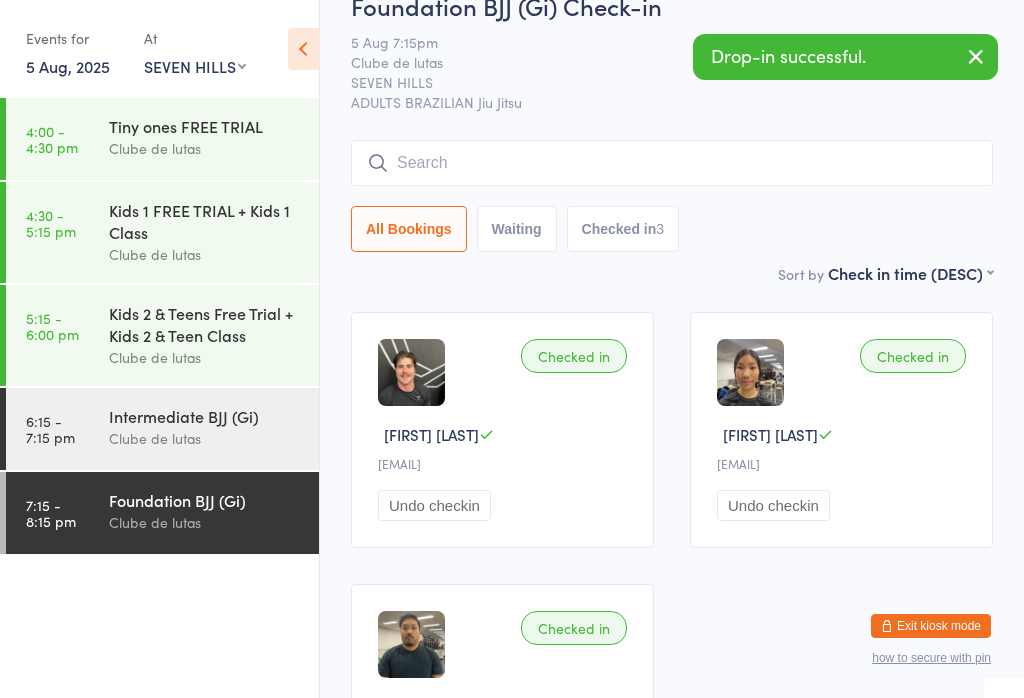 click at bounding box center (672, 163) 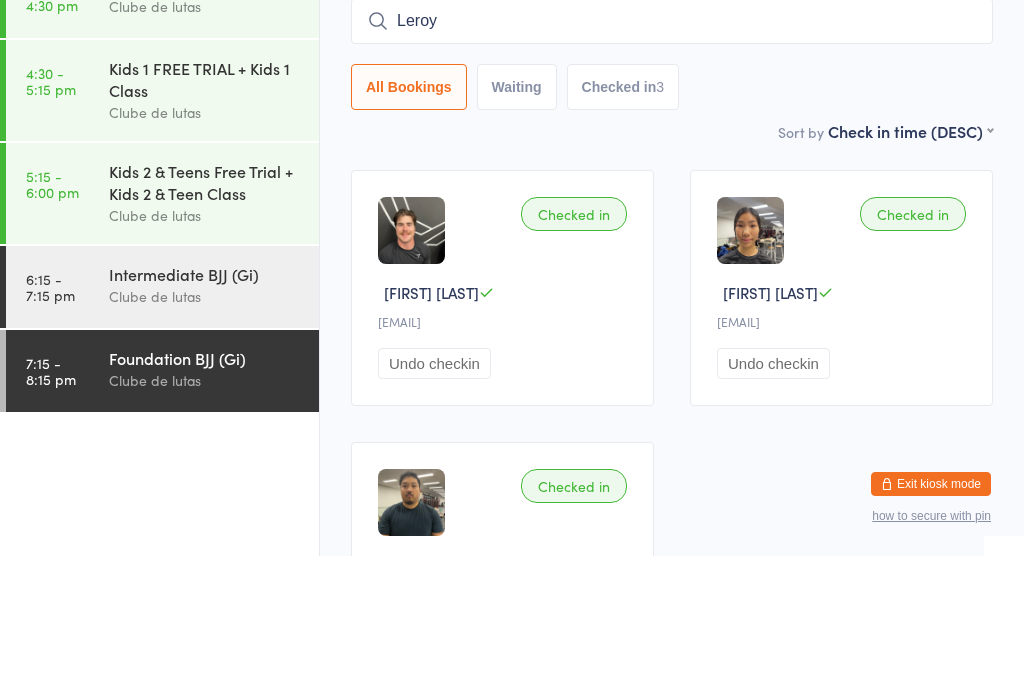 type on "Leroy" 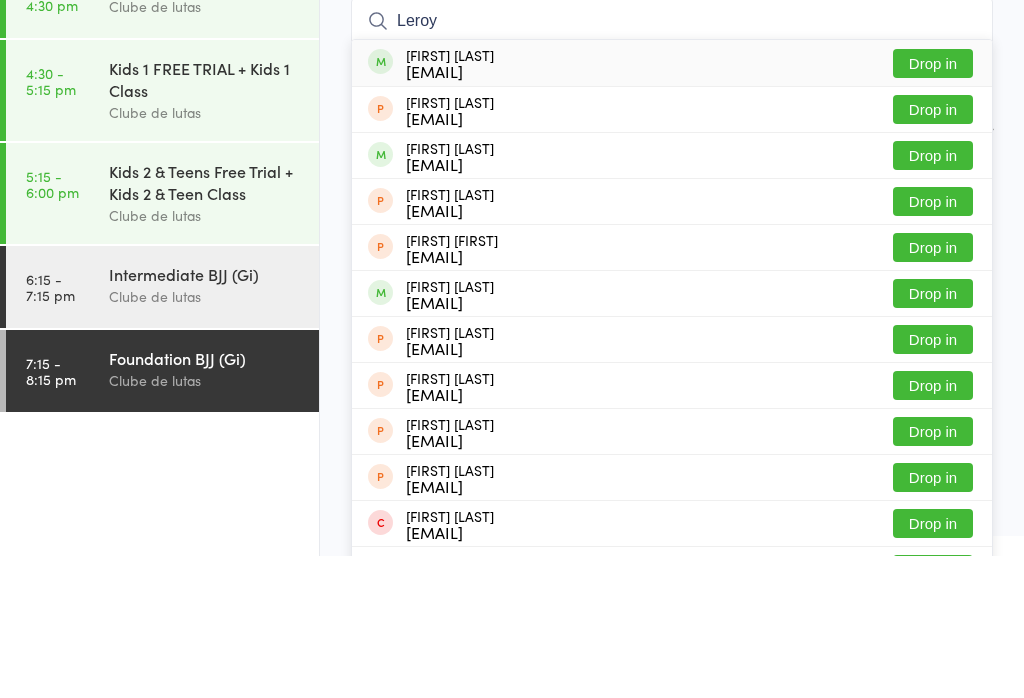 click on "Drop in" at bounding box center (933, 205) 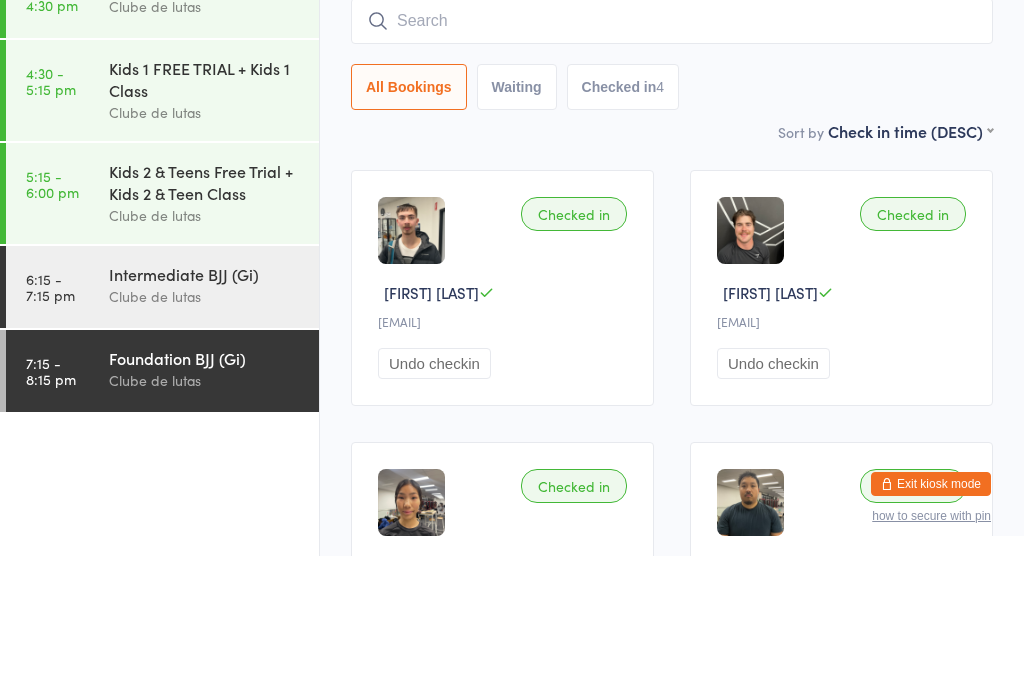scroll, scrollTop: 181, scrollLeft: 0, axis: vertical 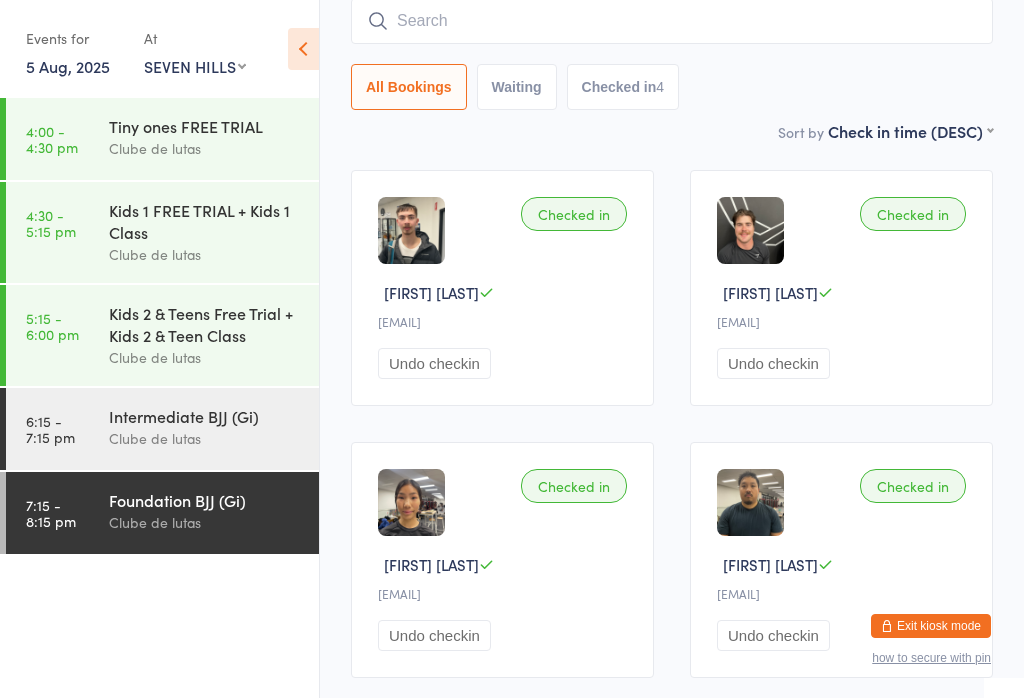 click at bounding box center [672, 21] 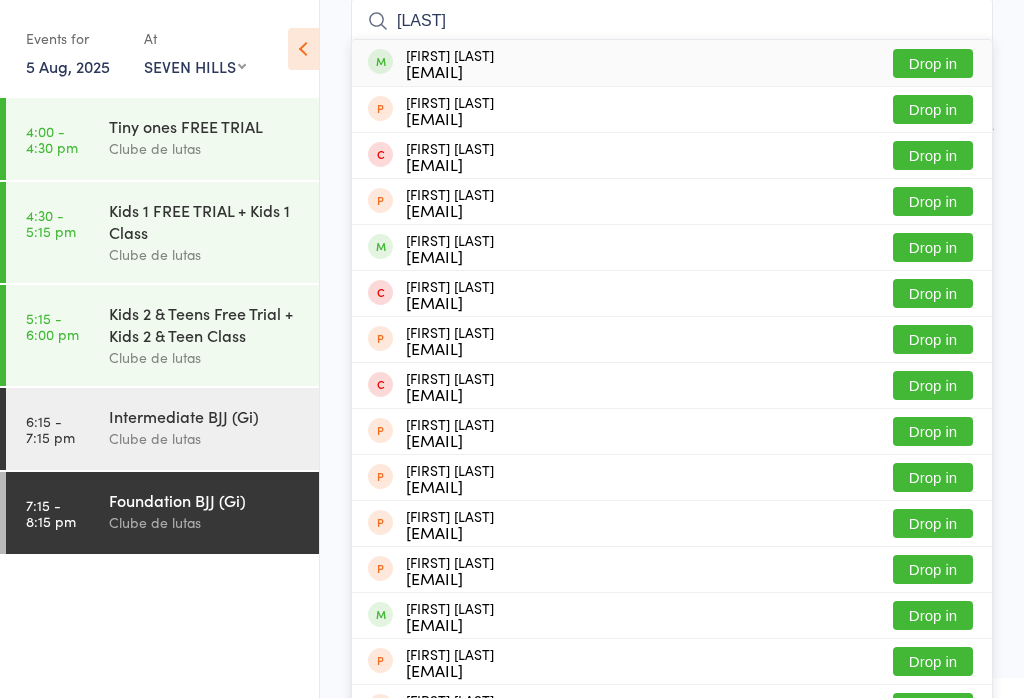 type on "[LAST]" 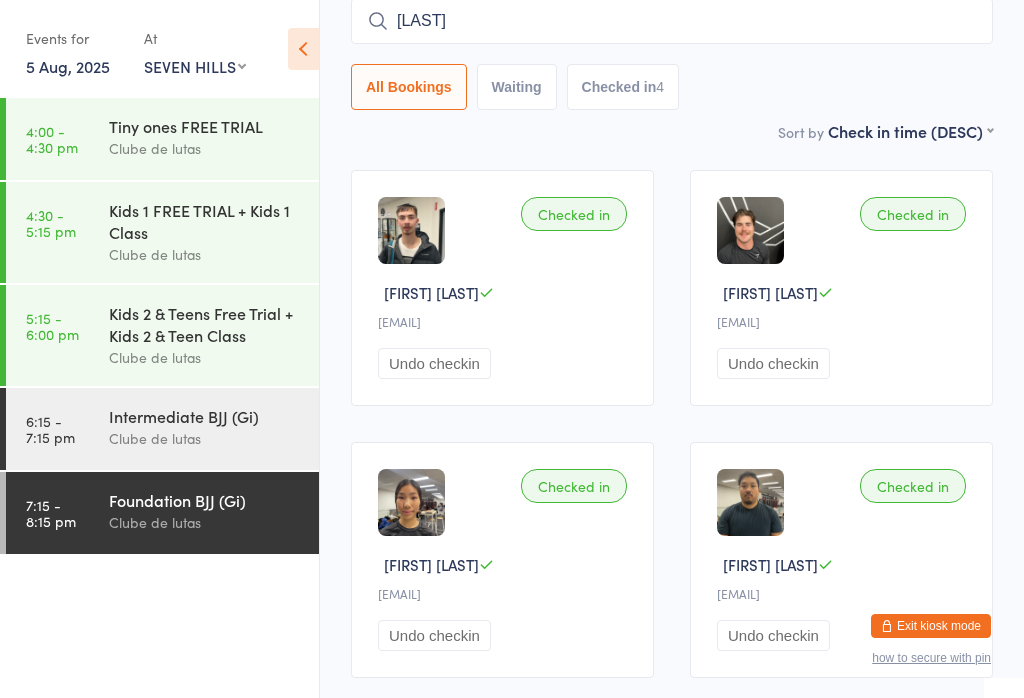 type 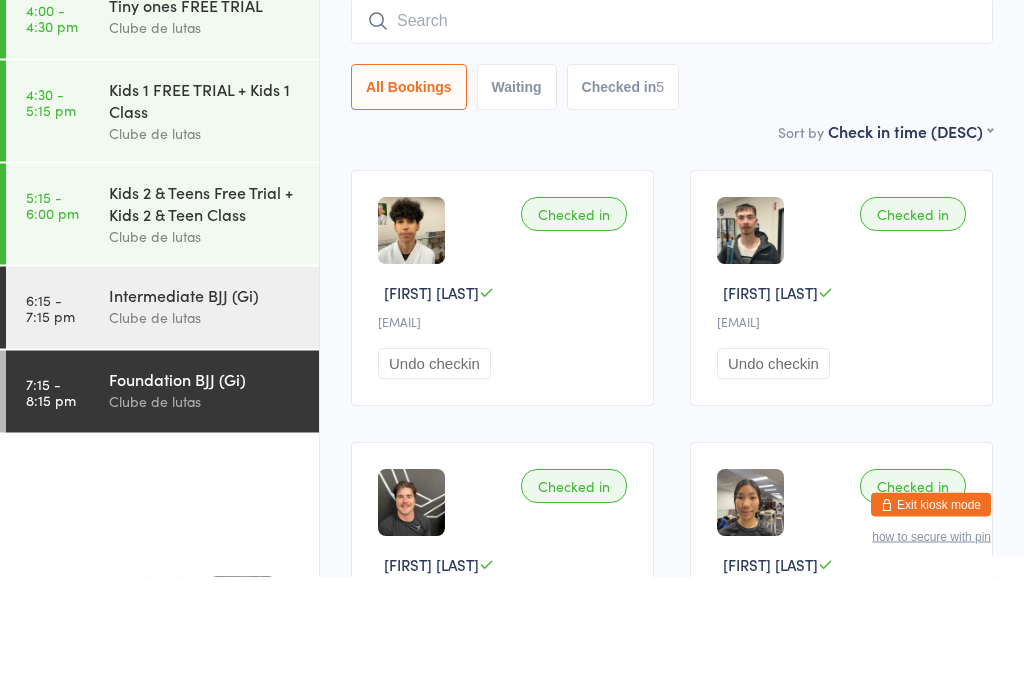 scroll, scrollTop: 60, scrollLeft: 0, axis: vertical 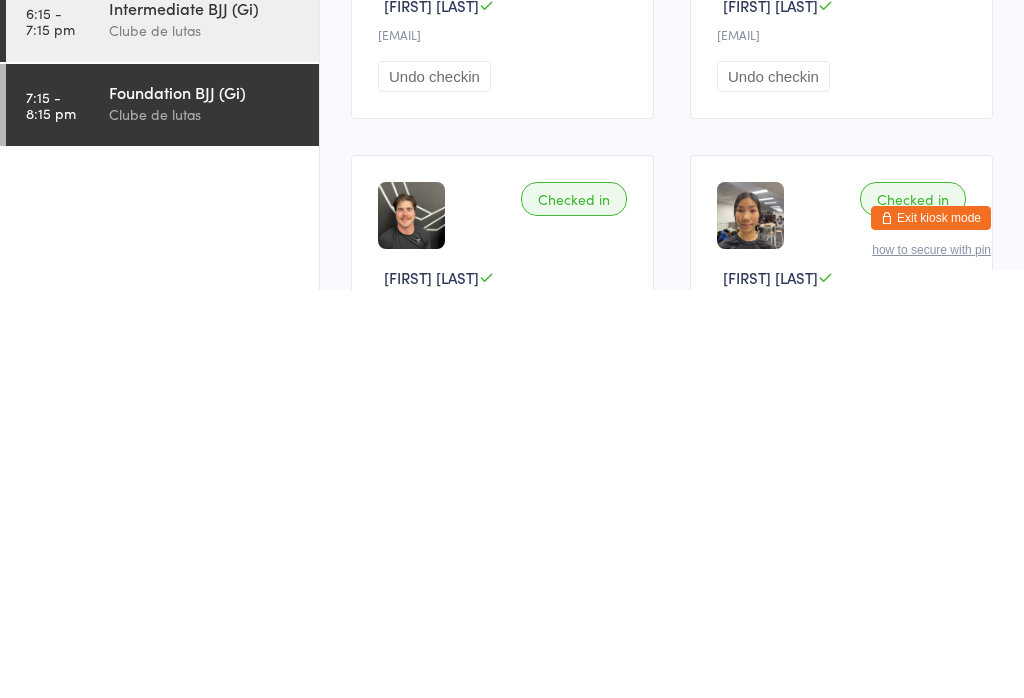 click on "Foundation  BJJ (Gi)" at bounding box center [205, 500] 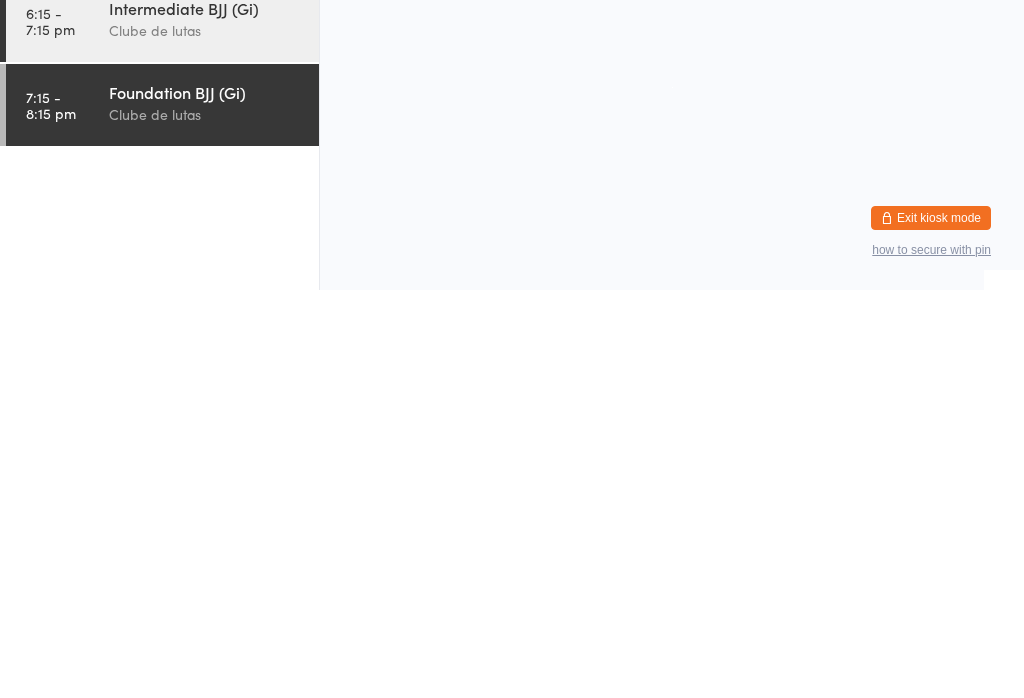 scroll, scrollTop: 0, scrollLeft: 0, axis: both 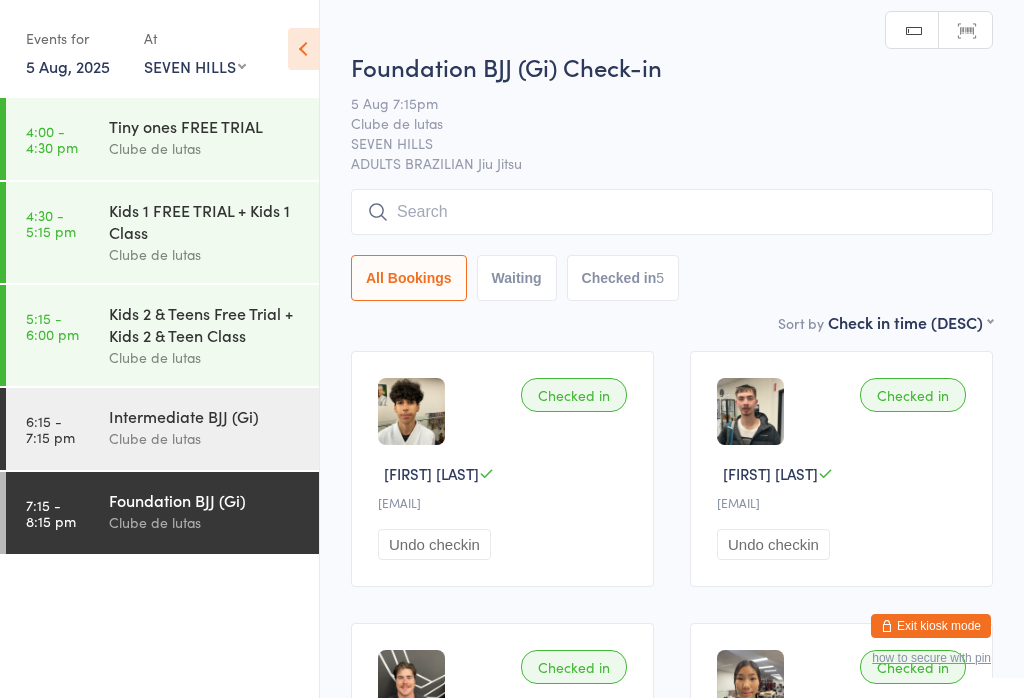 click at bounding box center [672, 212] 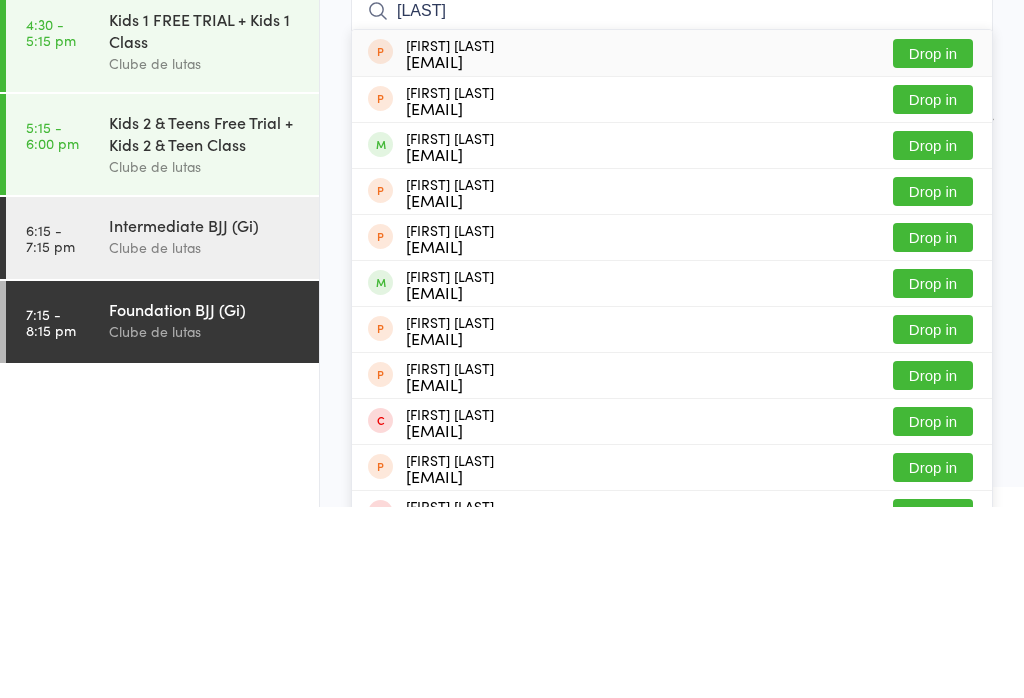 type on "[LAST]" 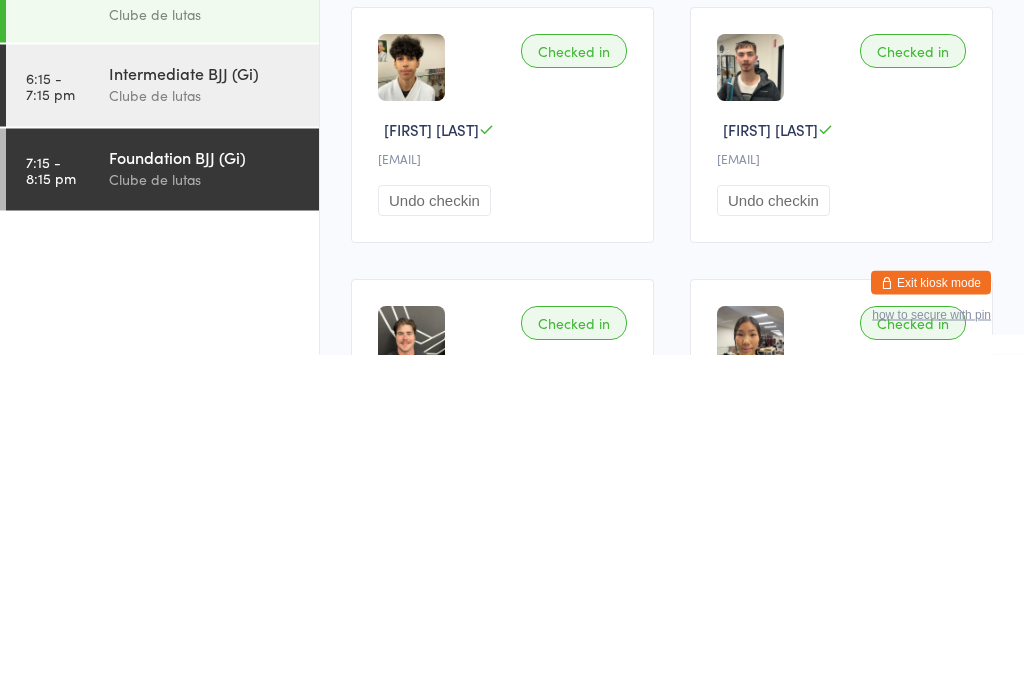 click on "Foundation  BJJ (Gi) Clube de lutas" at bounding box center (214, 511) 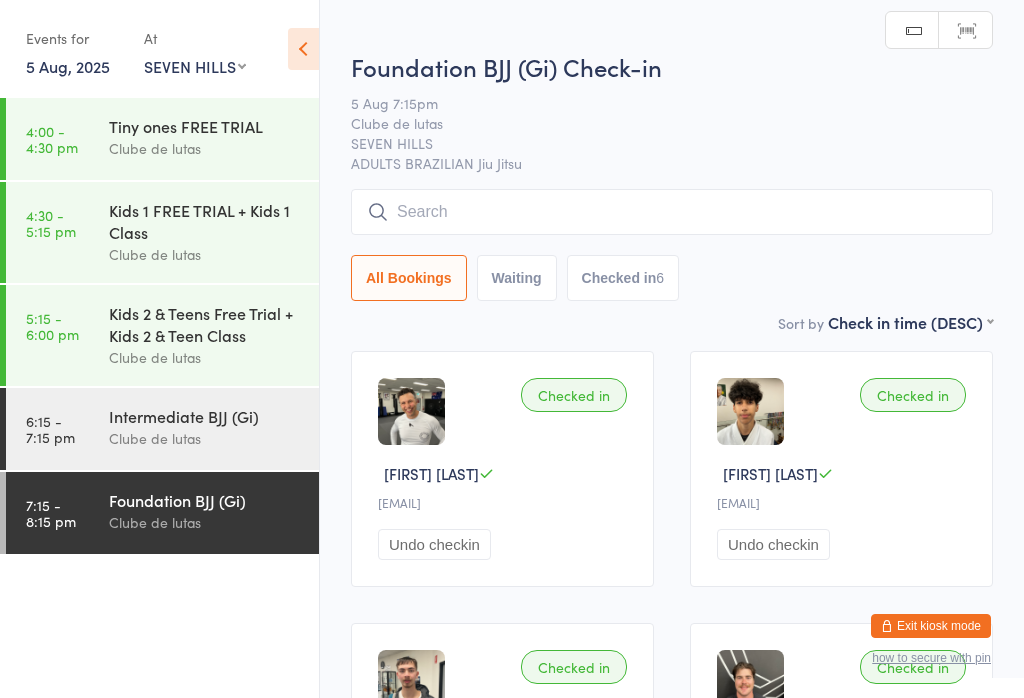 click at bounding box center [672, 212] 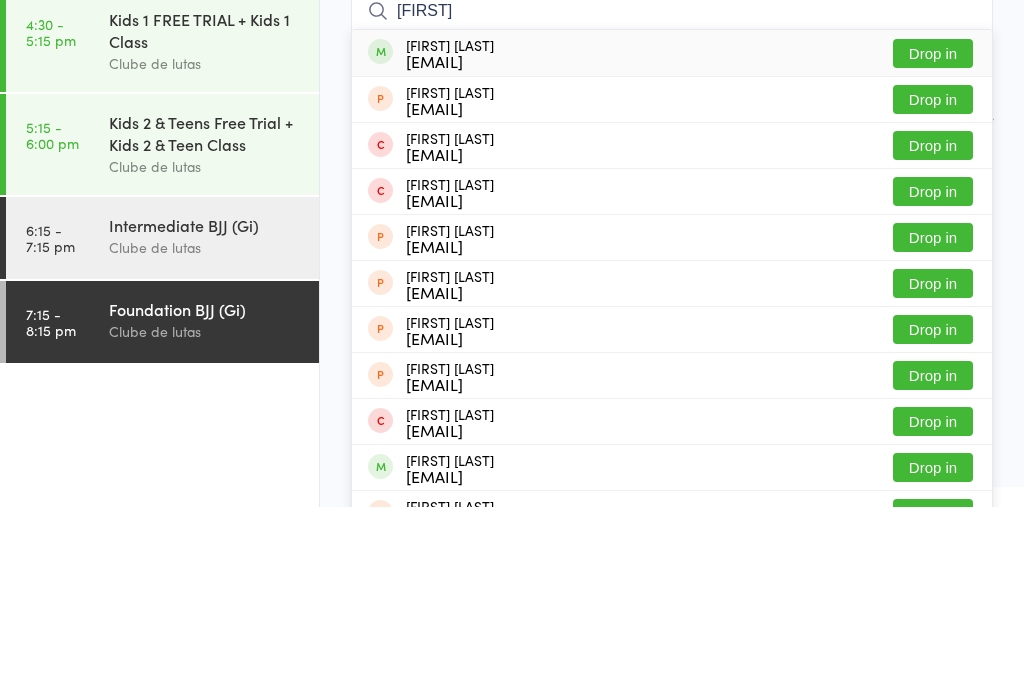 type on "[FIRST]" 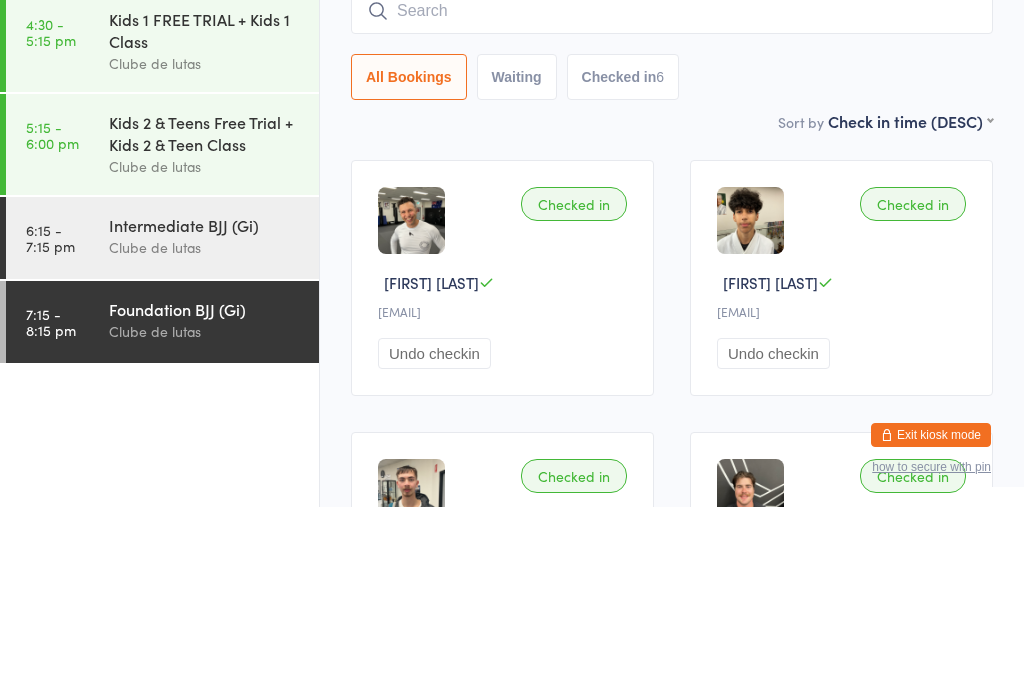scroll, scrollTop: 191, scrollLeft: 0, axis: vertical 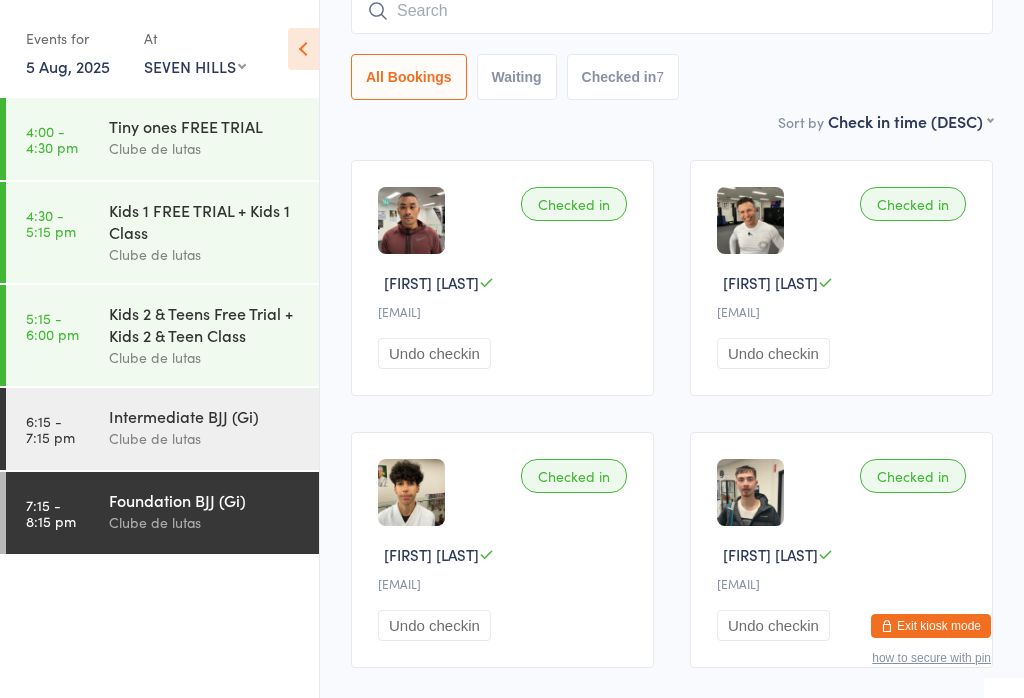 click at bounding box center [672, 11] 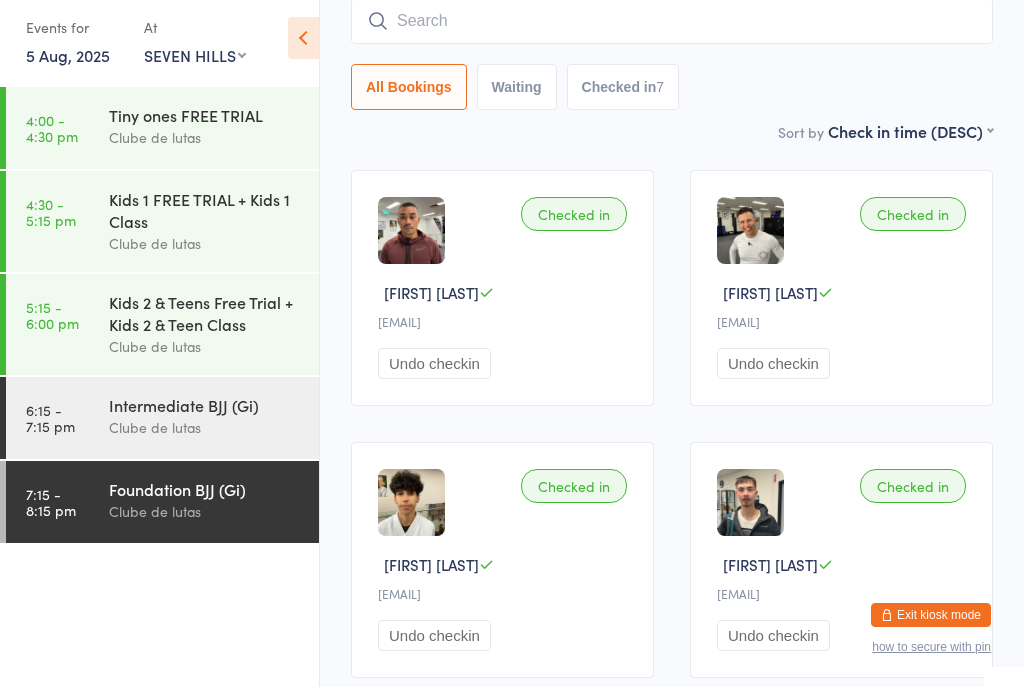 scroll, scrollTop: 0, scrollLeft: 0, axis: both 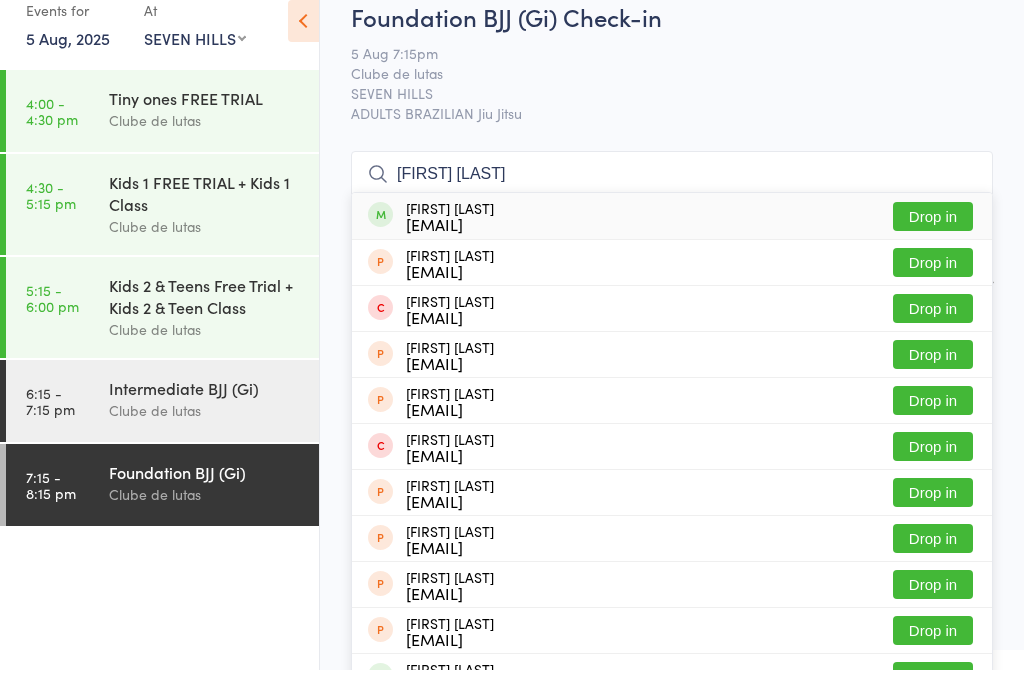 type on "[FIRST] [LAST]" 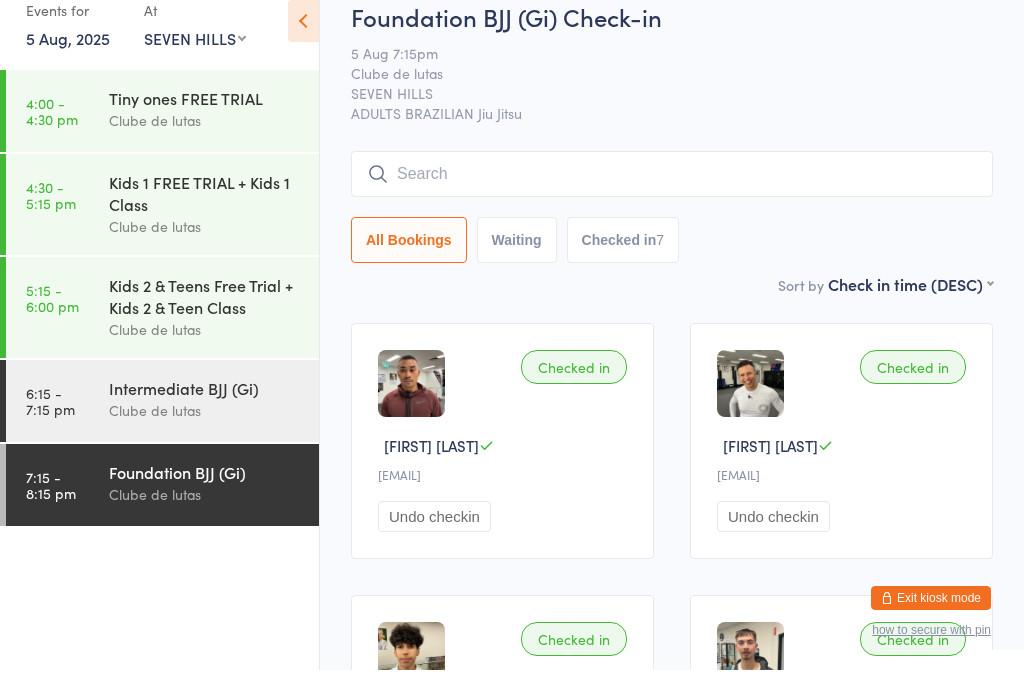 scroll, scrollTop: 28, scrollLeft: 0, axis: vertical 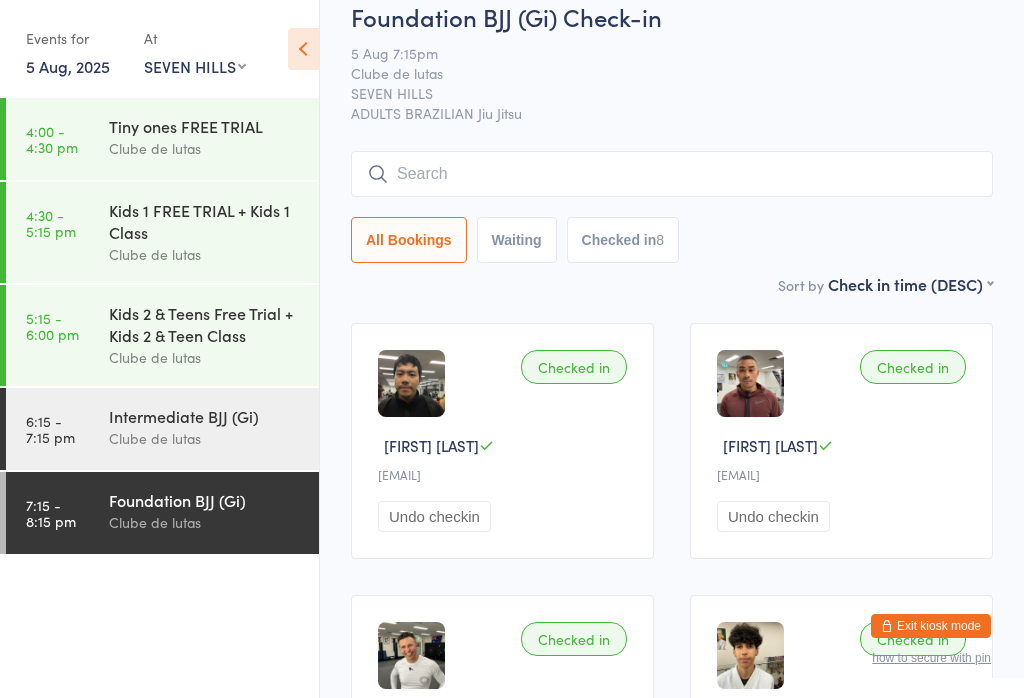 click at bounding box center (672, 174) 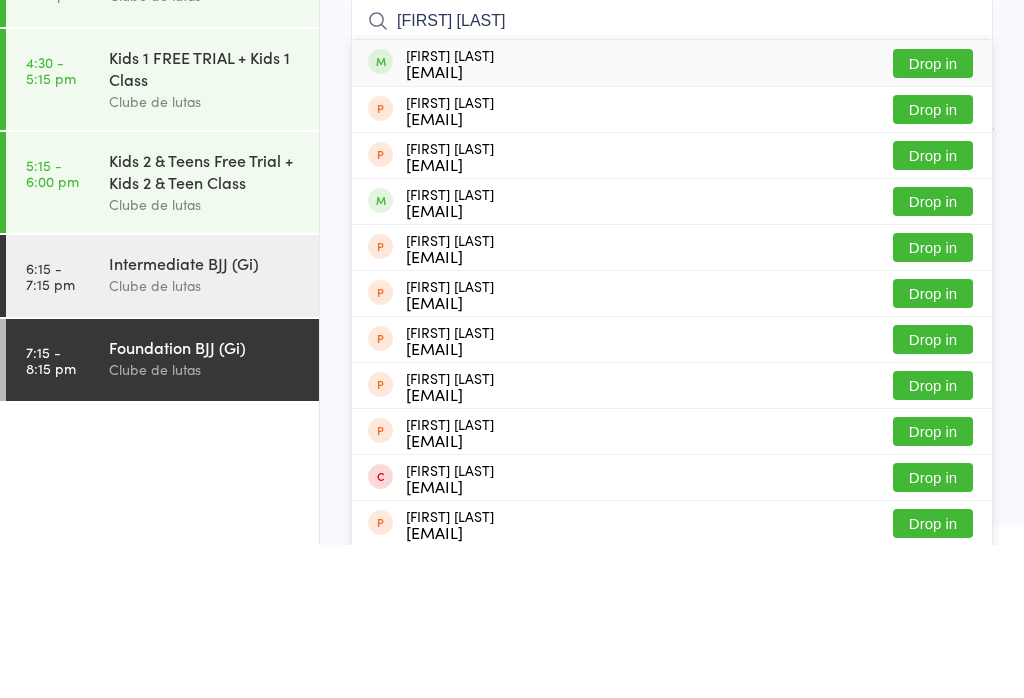 type on "[FIRST] [LAST]" 